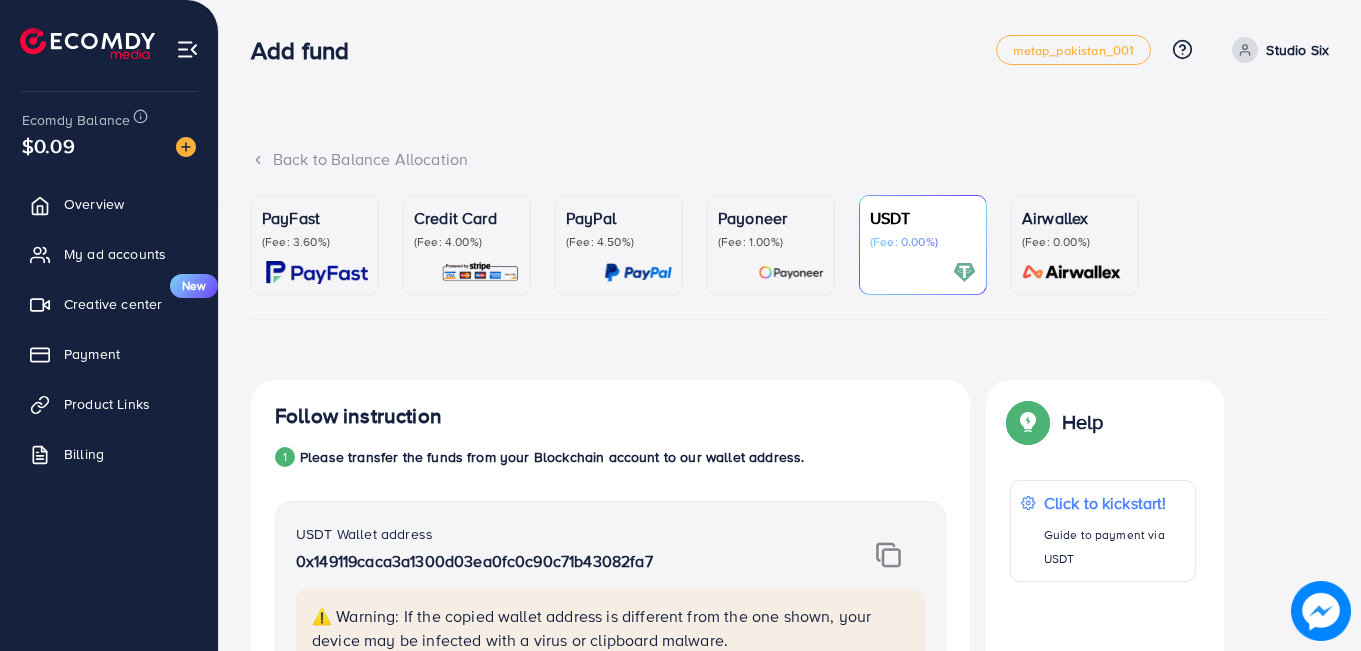 scroll, scrollTop: 15, scrollLeft: 0, axis: vertical 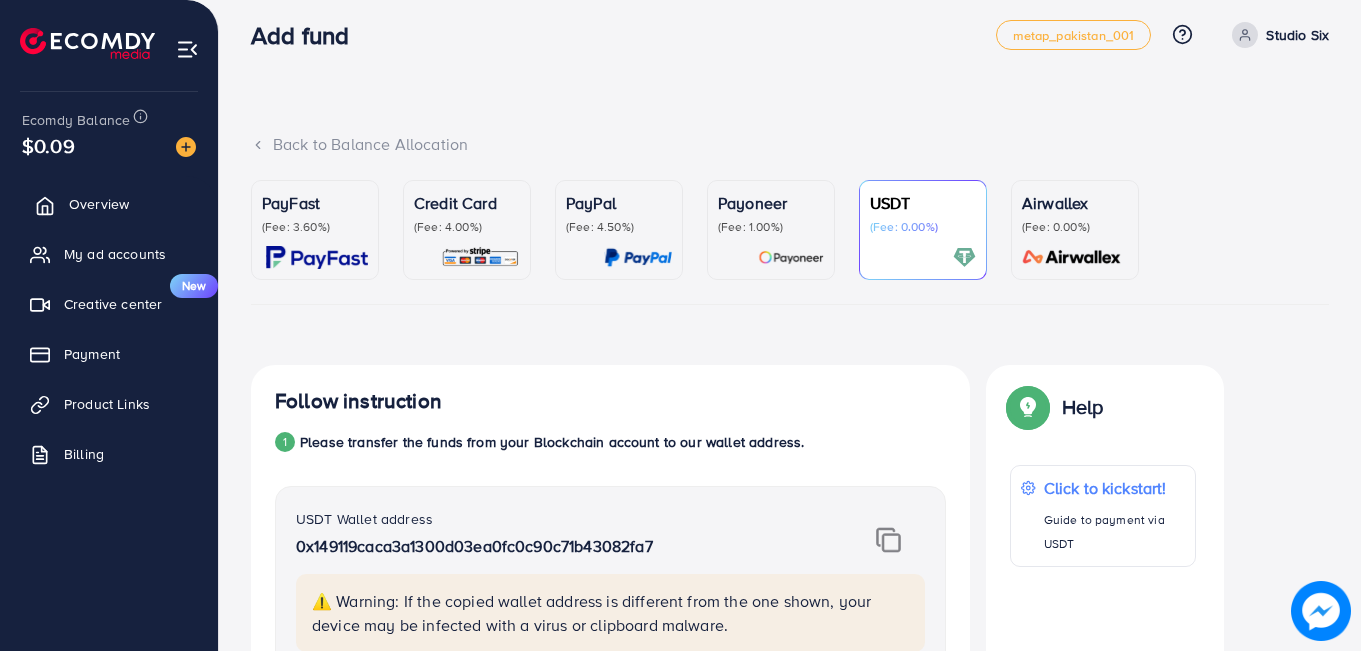 click on "Overview" at bounding box center [99, 204] 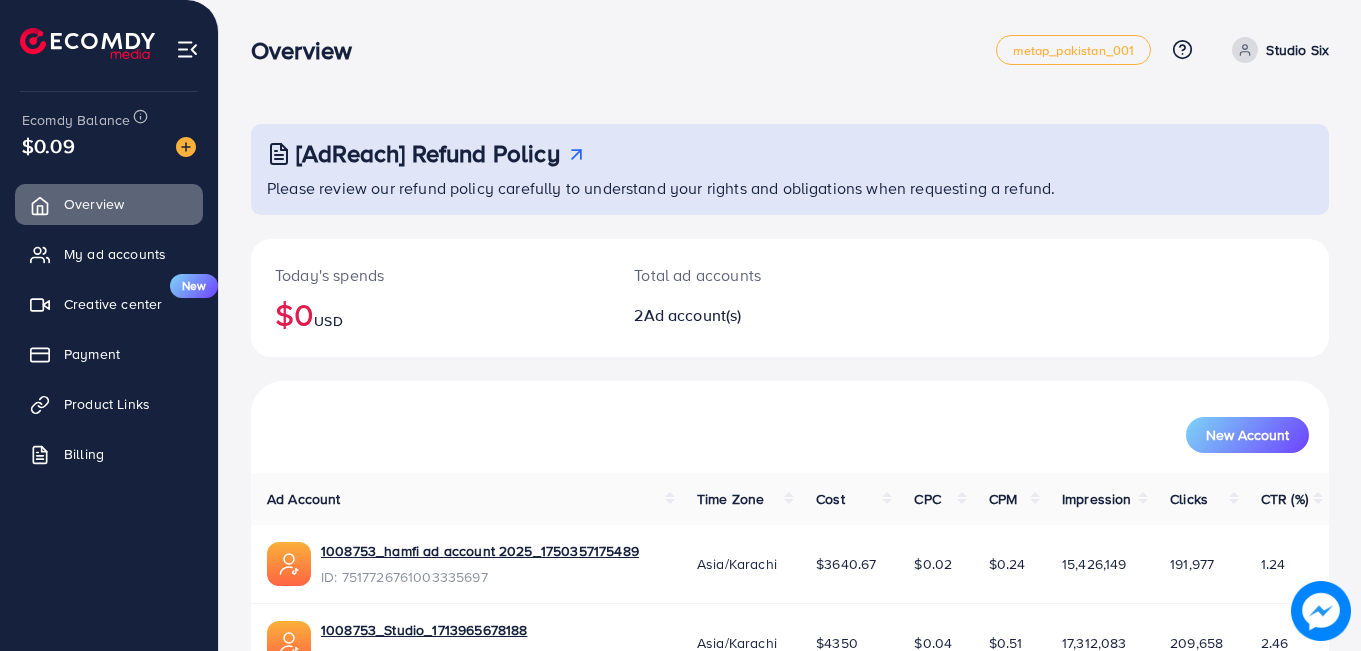 scroll, scrollTop: 116, scrollLeft: 0, axis: vertical 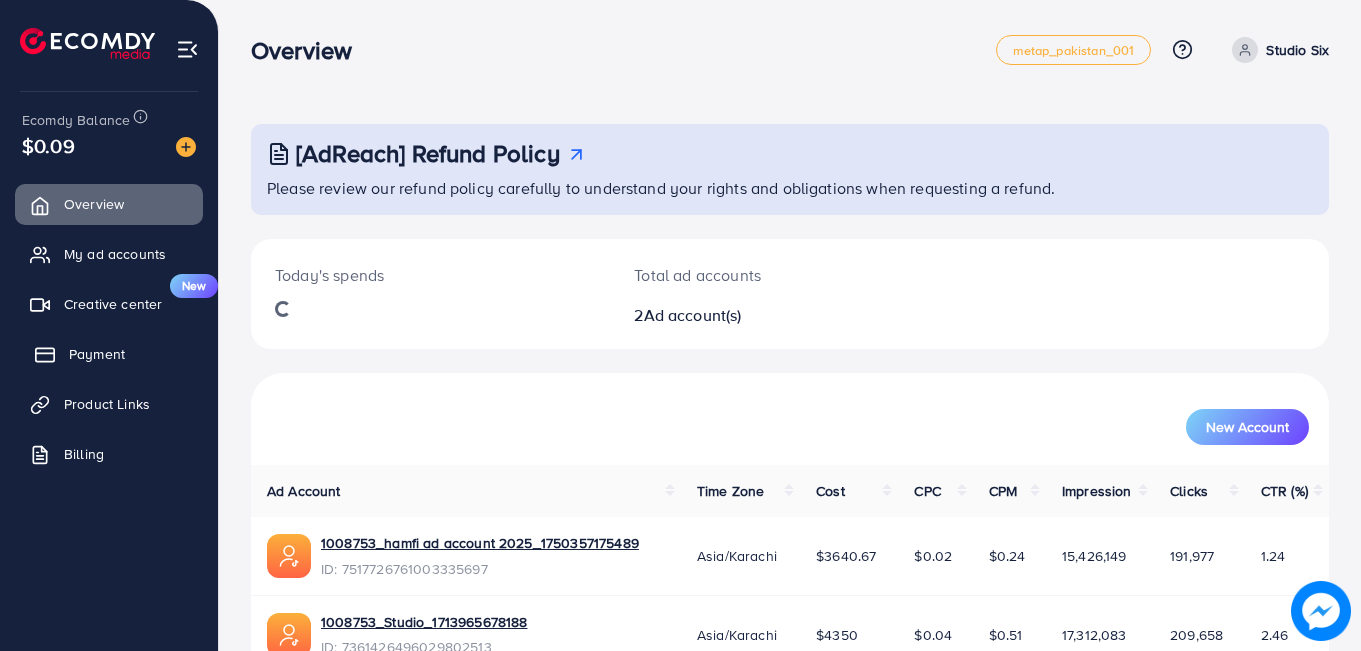 click on "Payment" at bounding box center (109, 354) 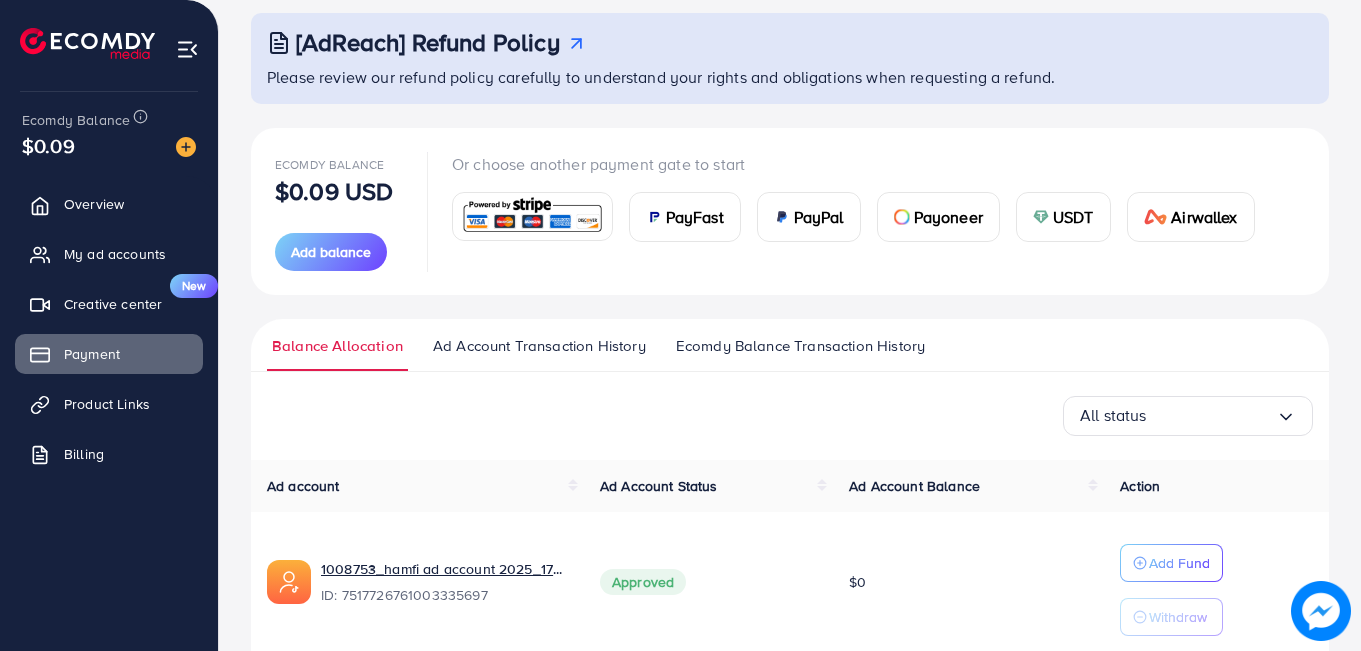 scroll, scrollTop: 0, scrollLeft: 0, axis: both 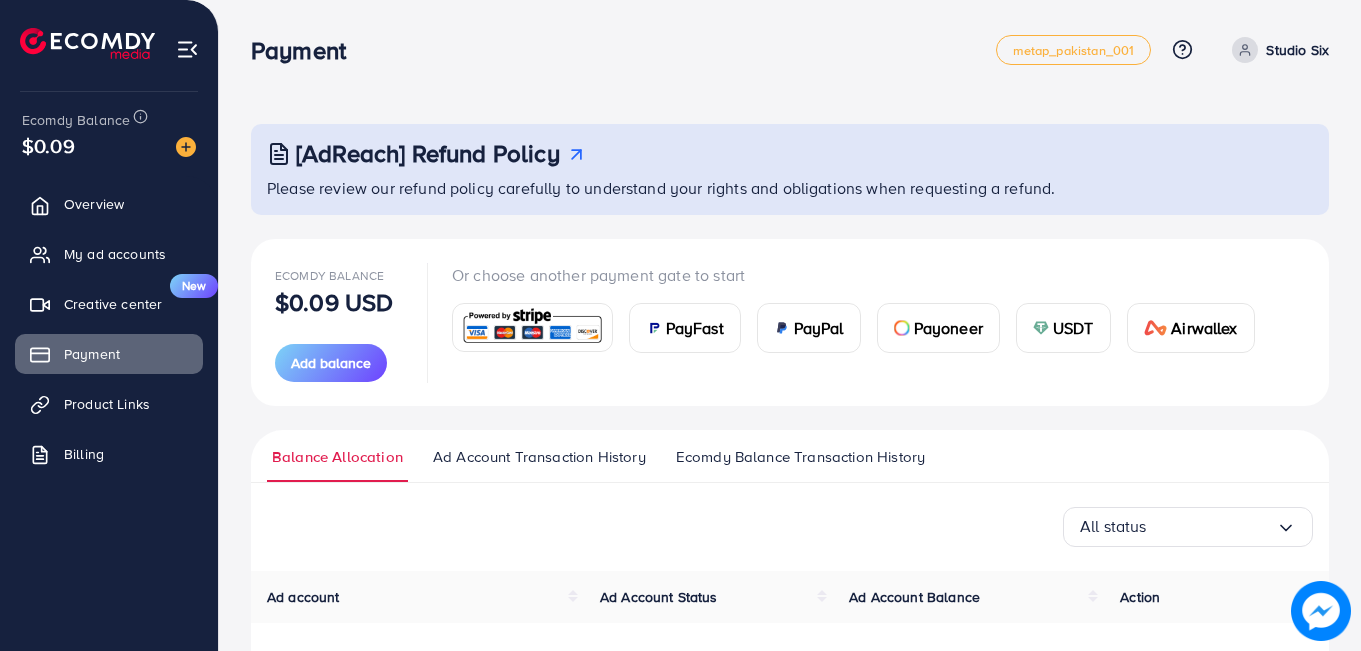 click on "USDT" at bounding box center [1073, 328] 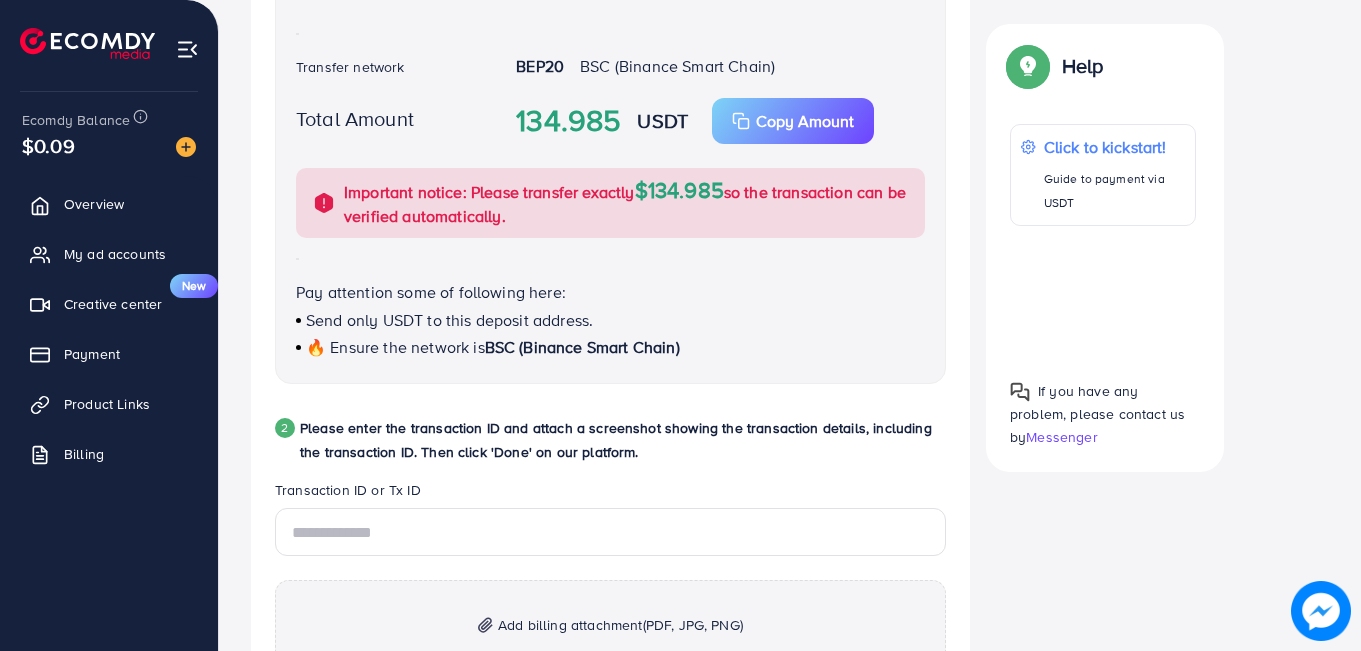 scroll, scrollTop: 846, scrollLeft: 0, axis: vertical 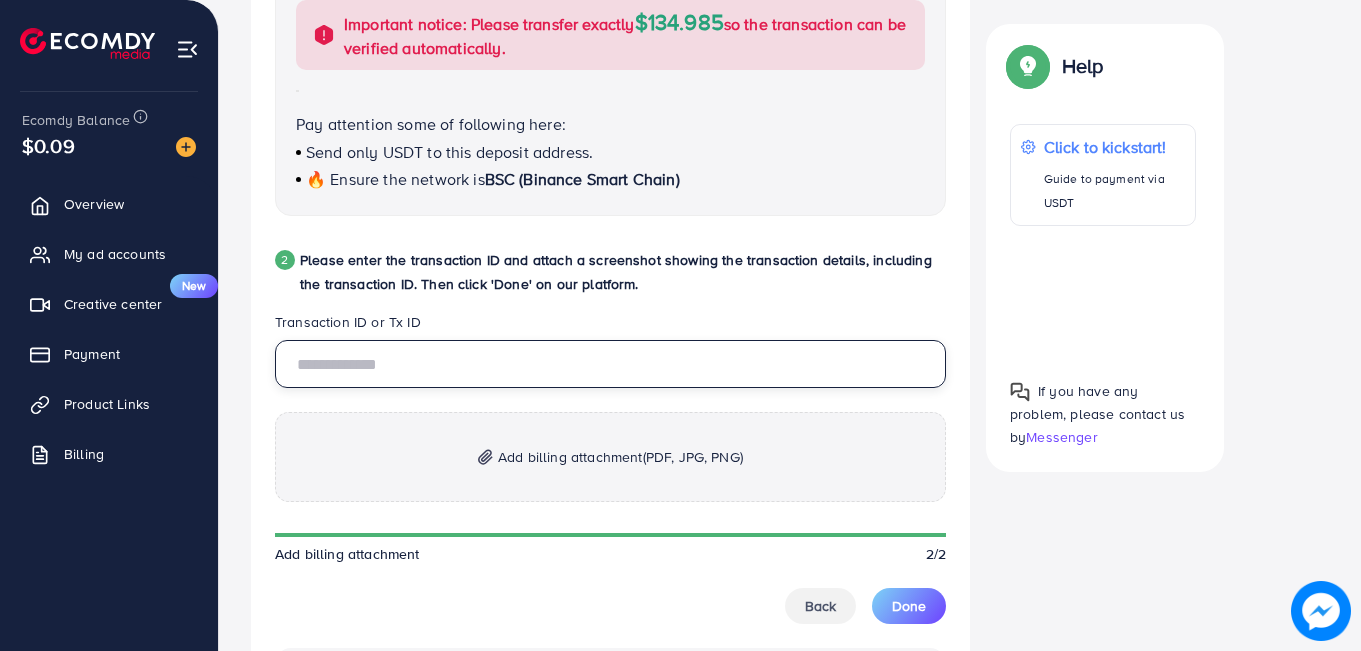 click at bounding box center (610, 364) 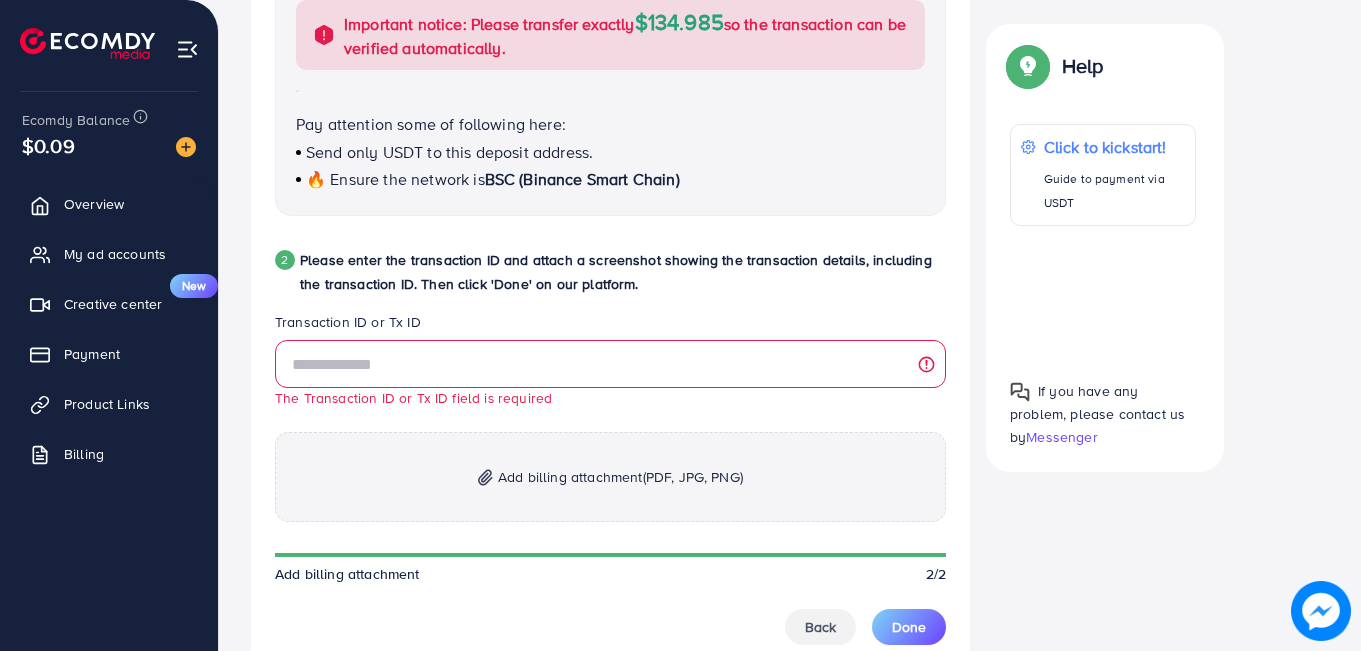 click on "Add billing attachment  (PDF, JPG, PNG)" at bounding box center (620, 477) 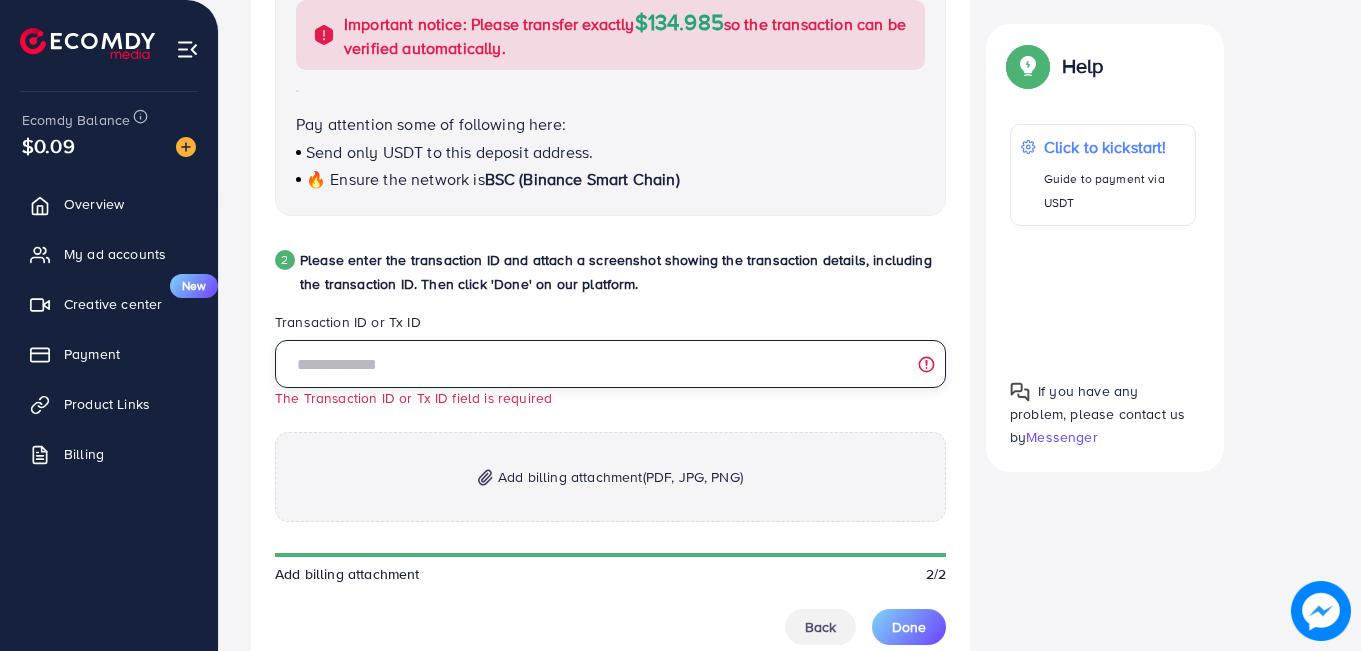 click at bounding box center [610, 364] 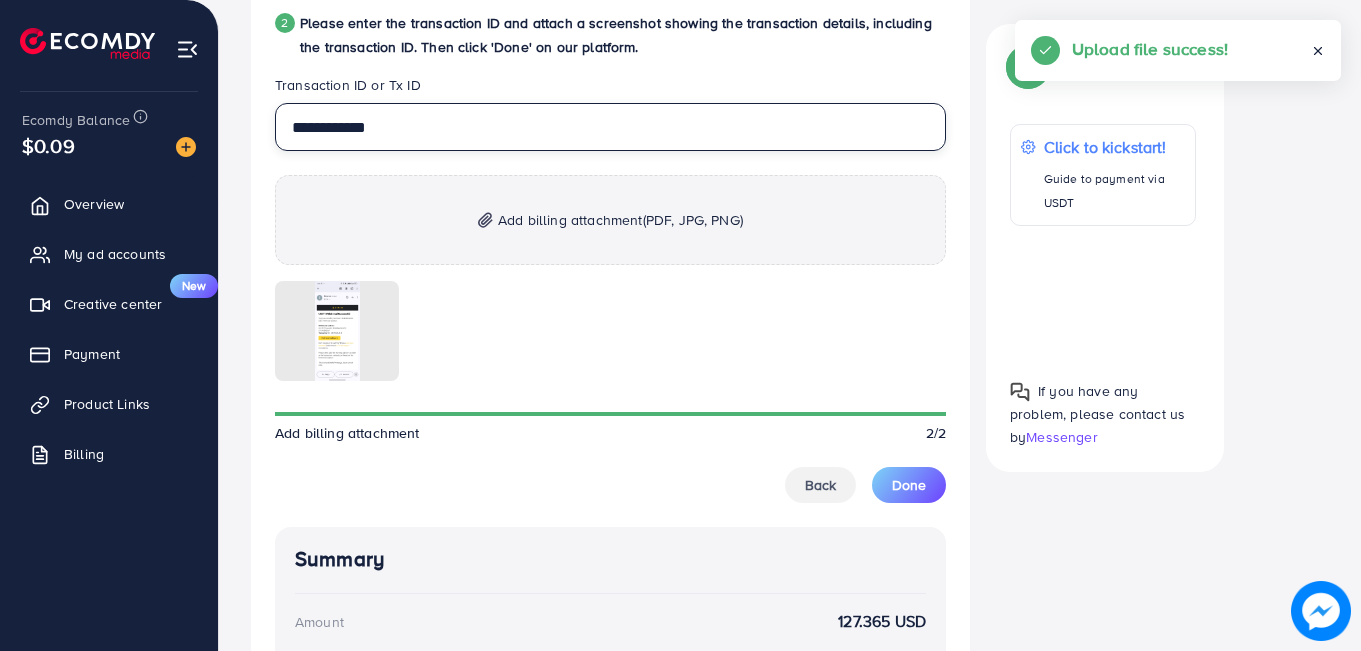 scroll, scrollTop: 1106, scrollLeft: 0, axis: vertical 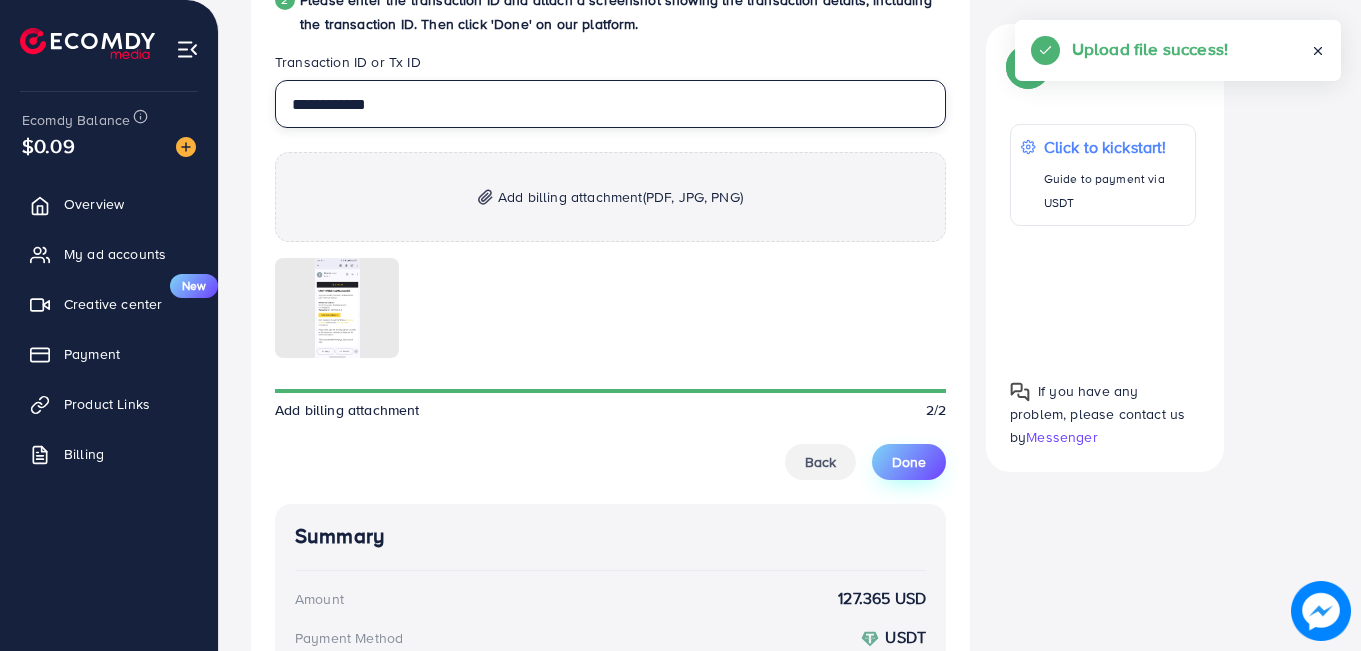 type on "**********" 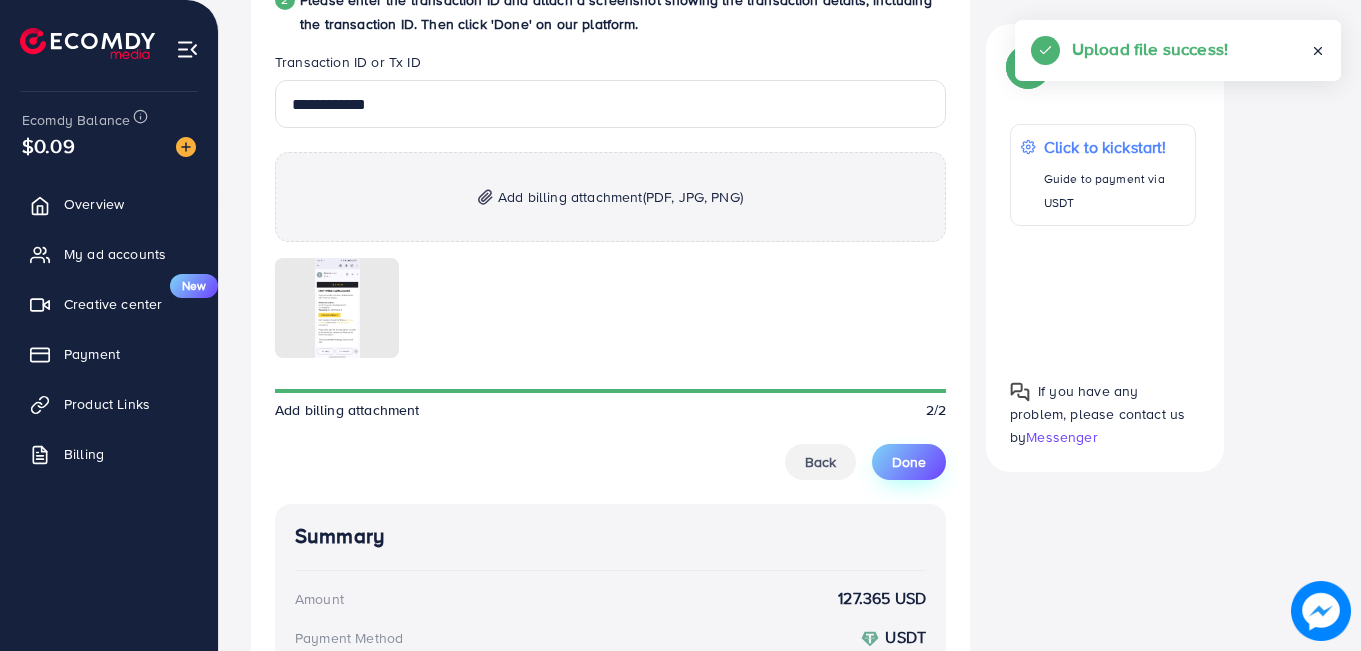 click on "Done" at bounding box center (909, 462) 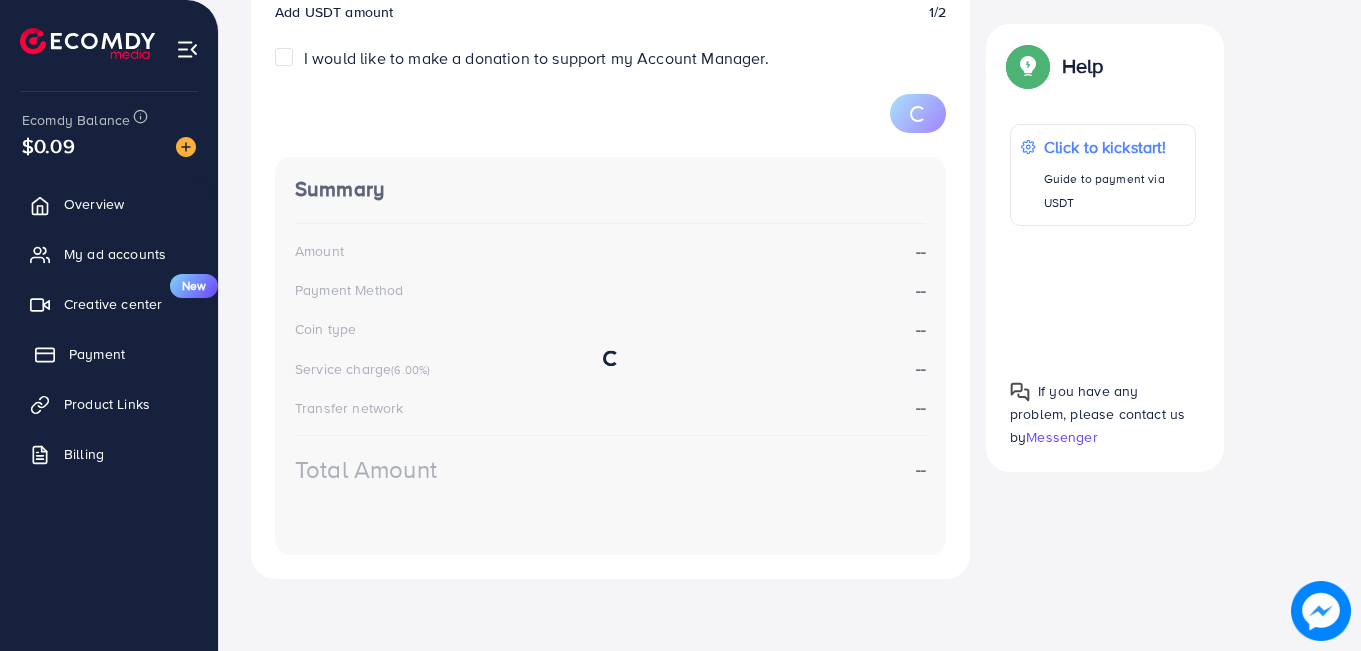 scroll, scrollTop: 351, scrollLeft: 0, axis: vertical 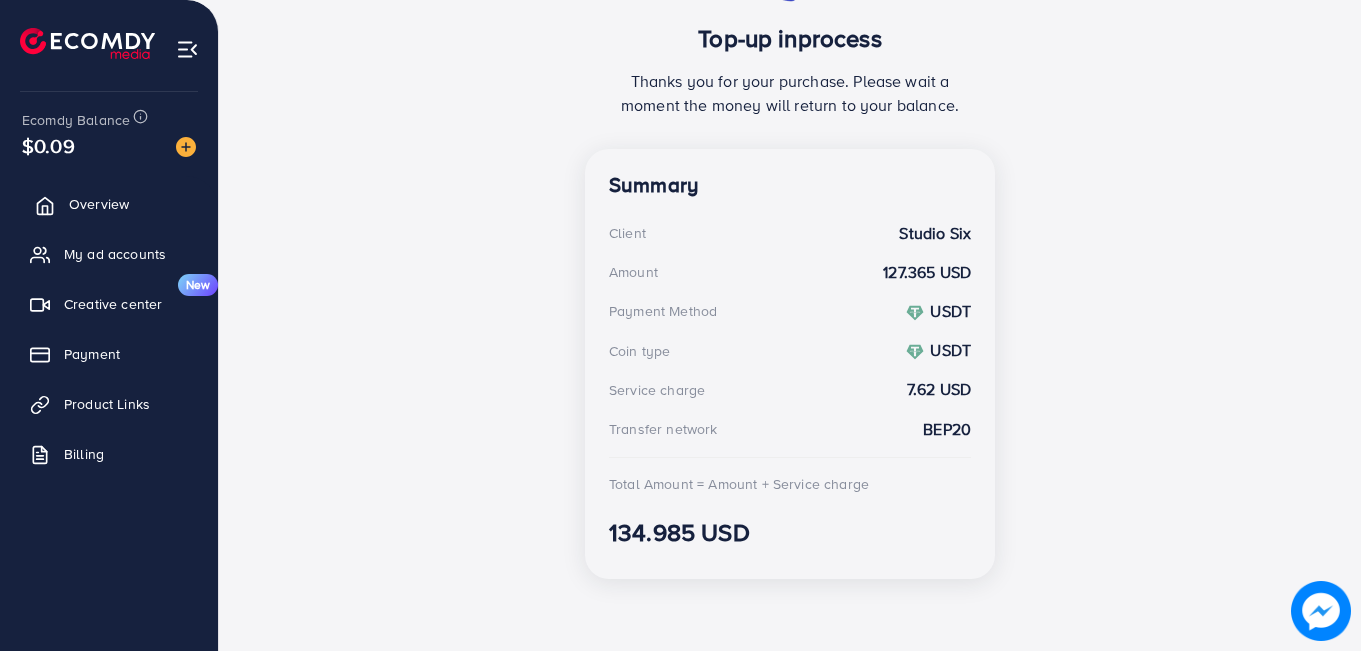 click on "Overview" at bounding box center [109, 204] 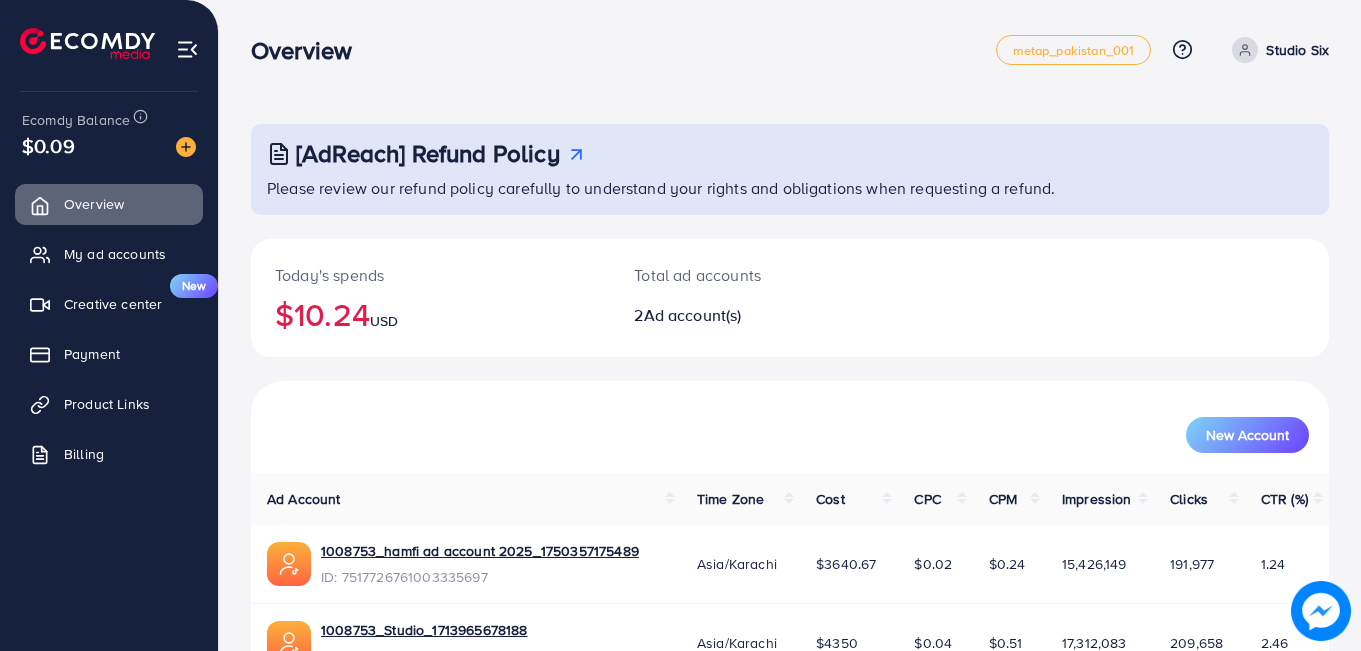 scroll, scrollTop: 116, scrollLeft: 0, axis: vertical 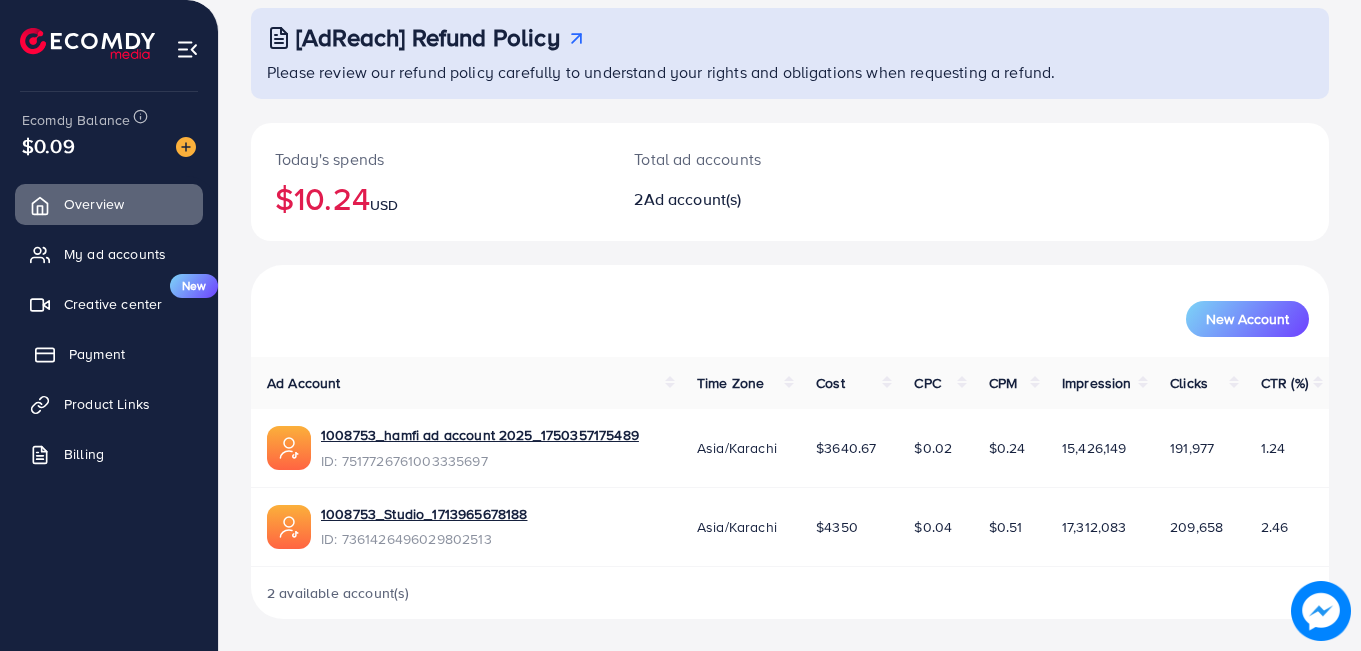 click on "Payment" at bounding box center (109, 354) 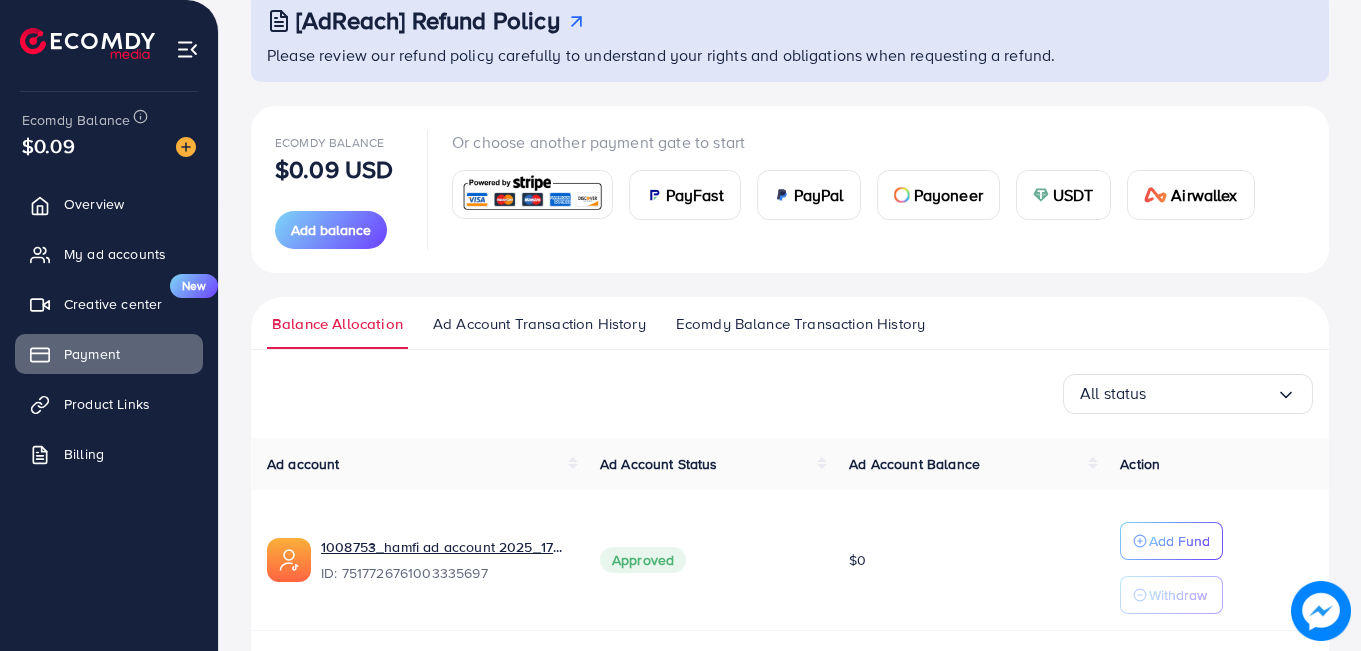 scroll, scrollTop: 123, scrollLeft: 0, axis: vertical 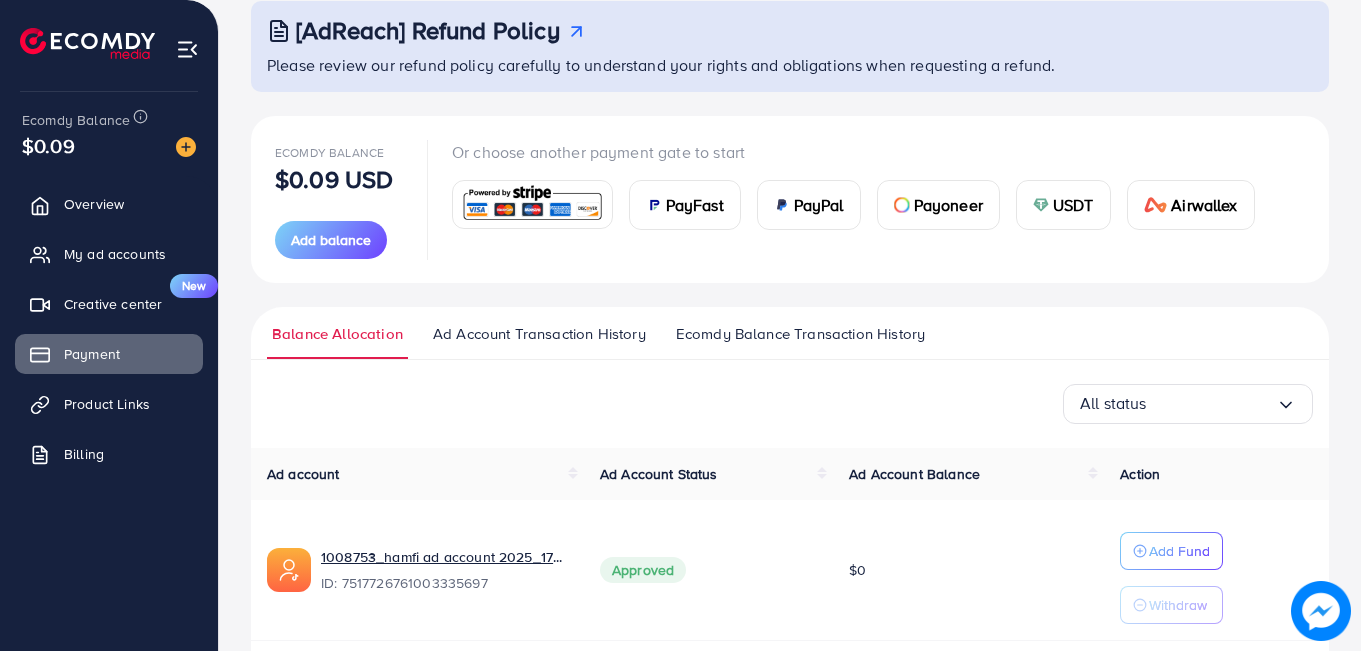 click on "USDT" at bounding box center [1073, 205] 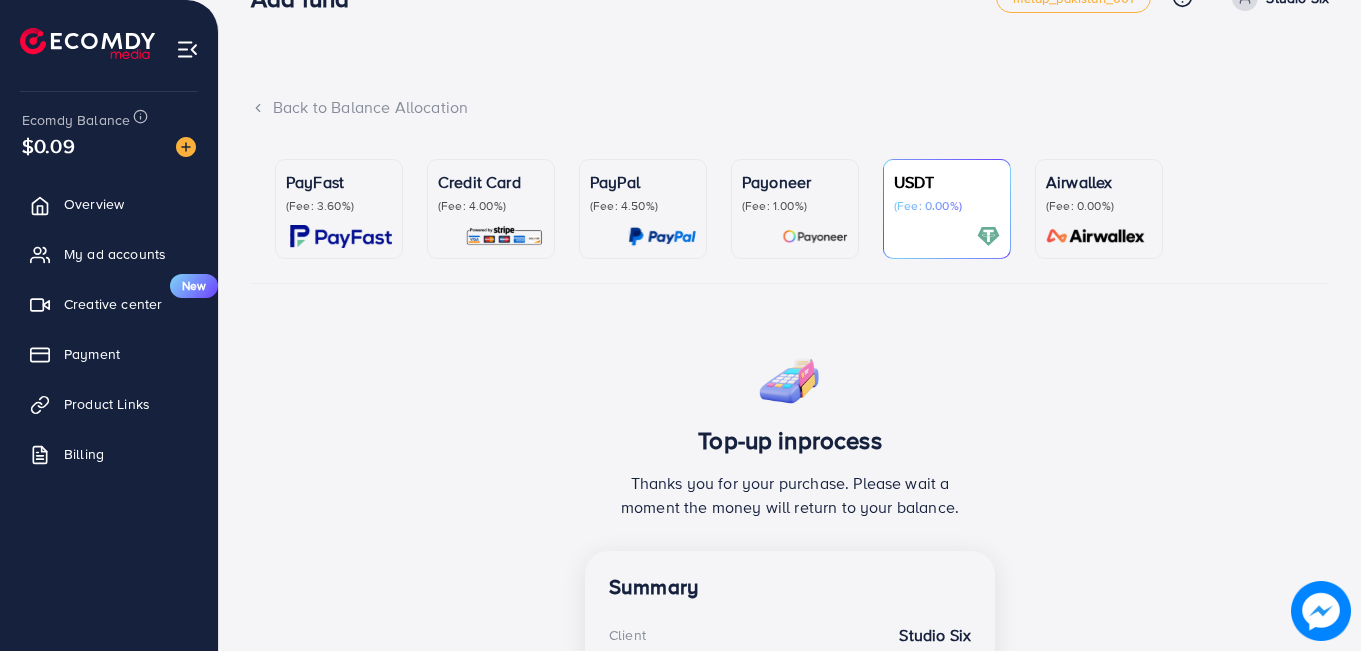 scroll, scrollTop: 0, scrollLeft: 0, axis: both 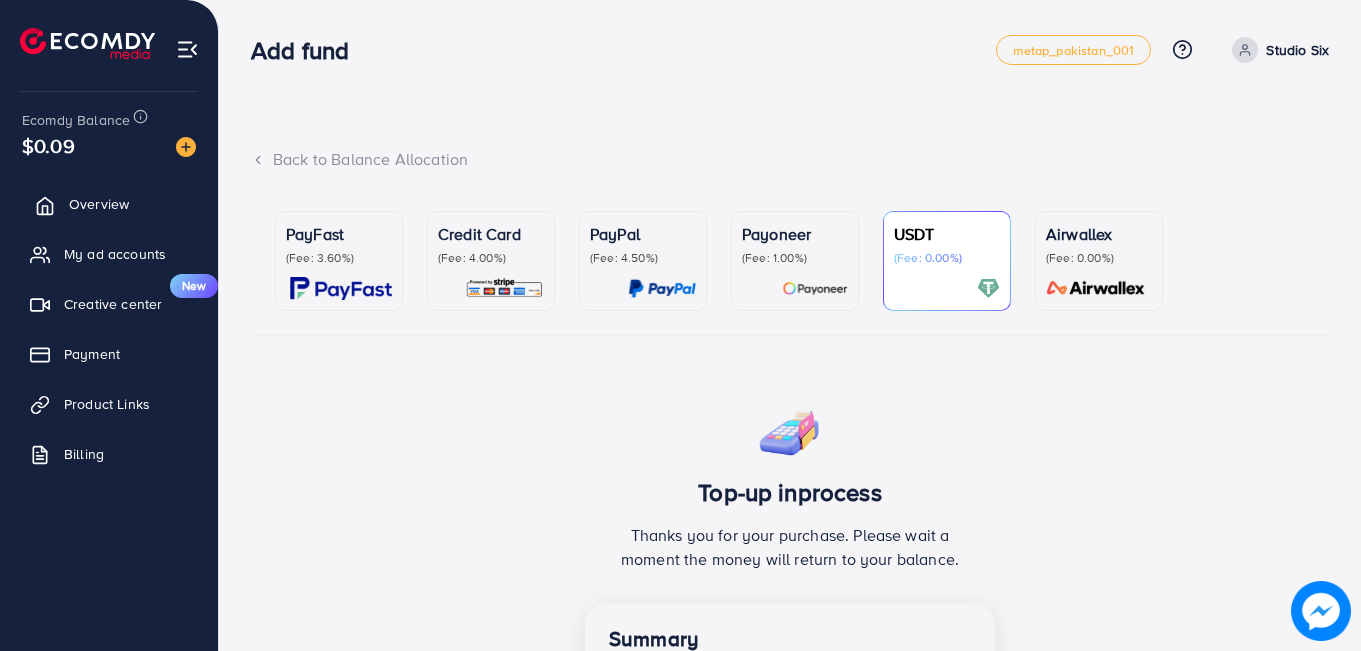click 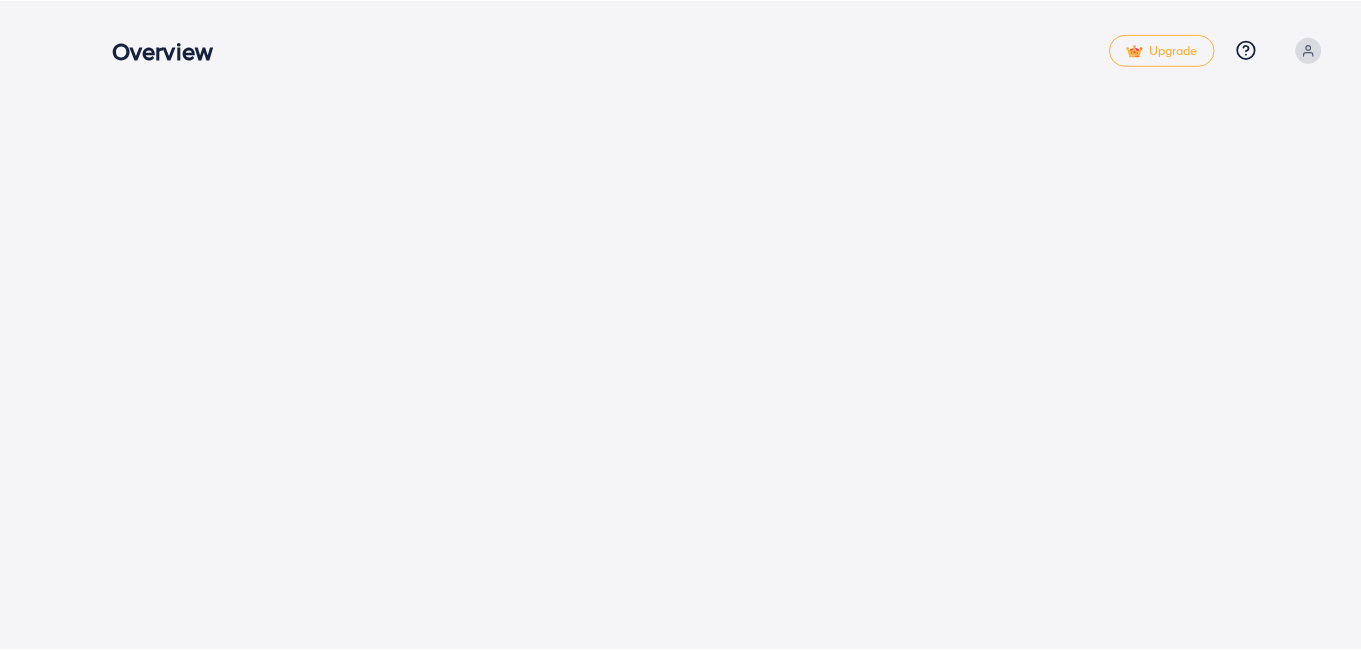 scroll, scrollTop: 0, scrollLeft: 0, axis: both 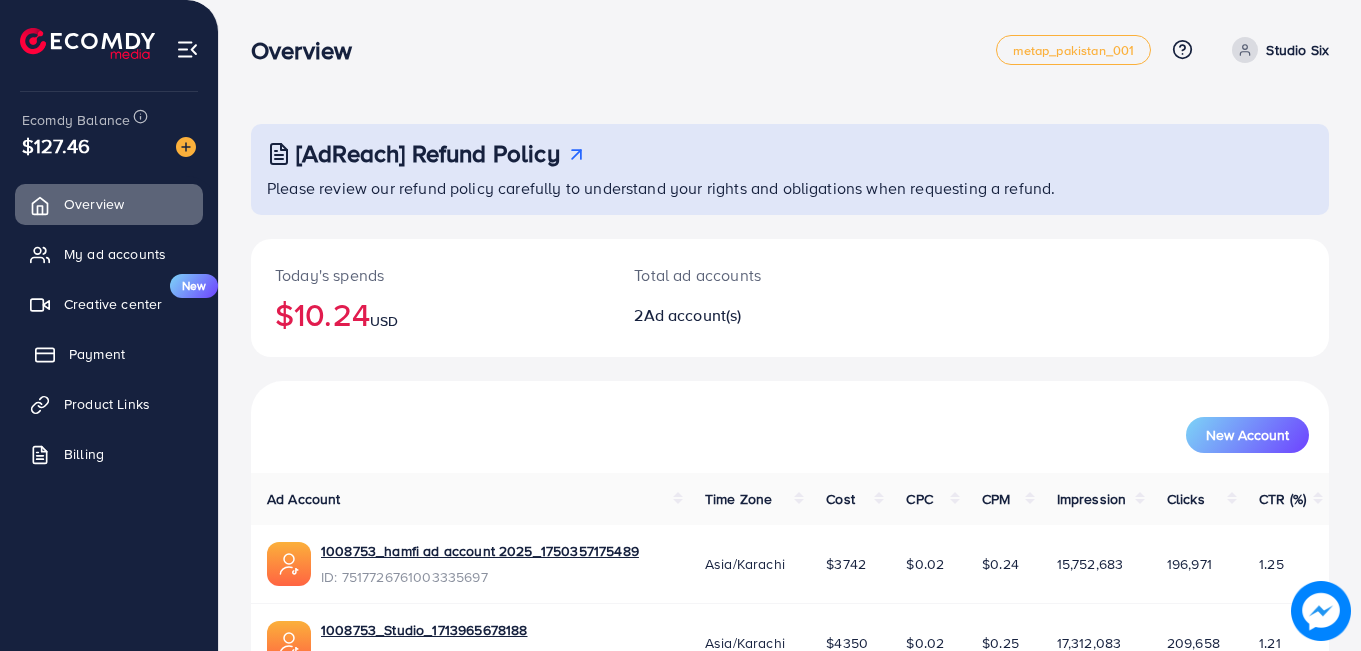 drag, startPoint x: 99, startPoint y: 329, endPoint x: 102, endPoint y: 363, distance: 34.132095 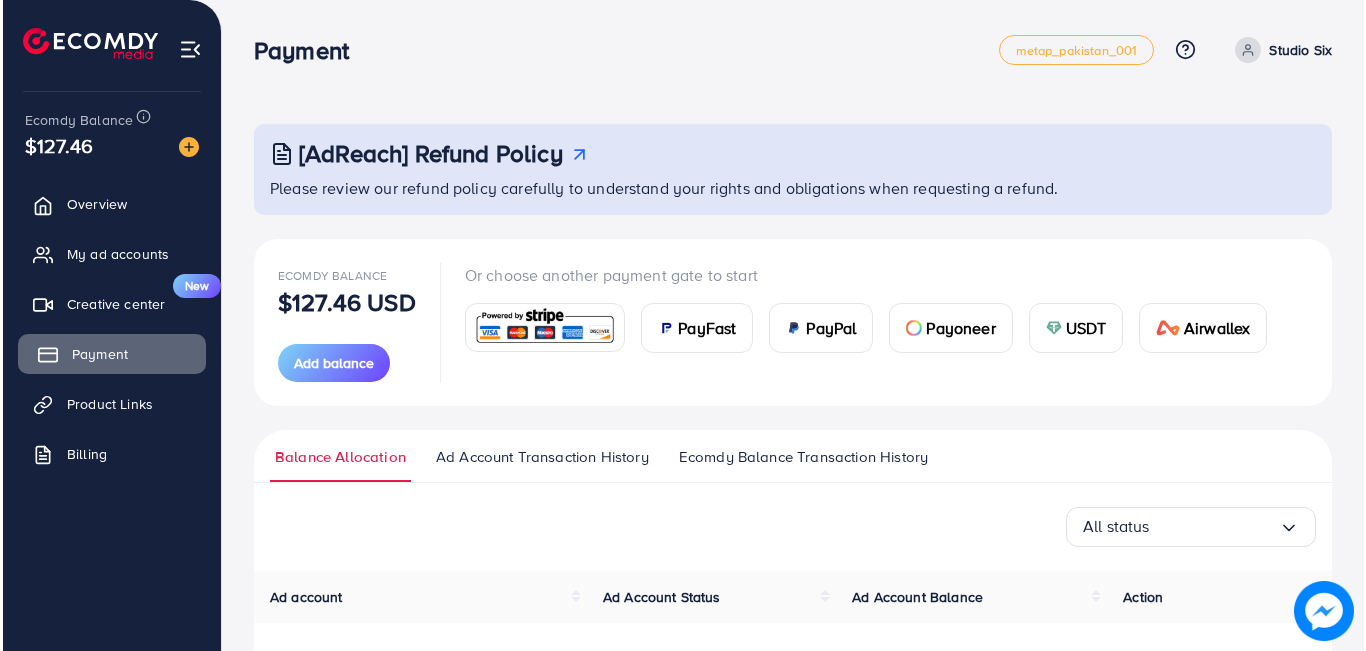 scroll, scrollTop: 338, scrollLeft: 0, axis: vertical 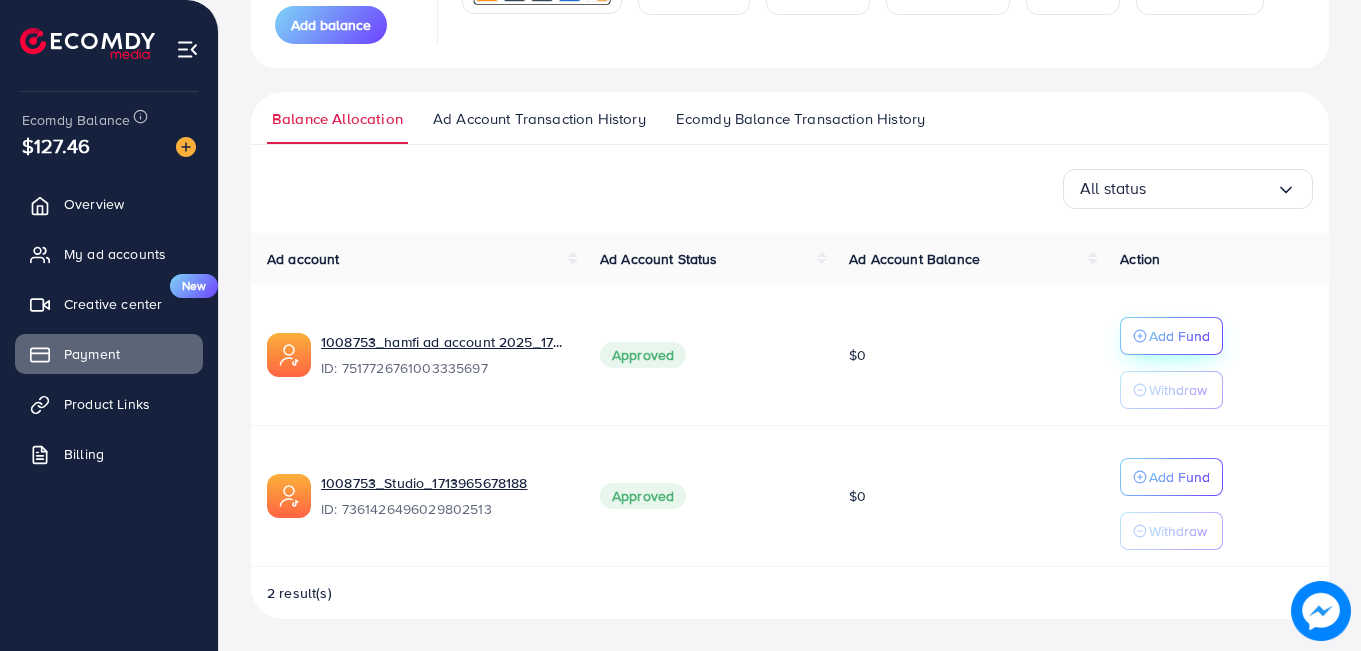 click on "Add Fund" at bounding box center [1171, 336] 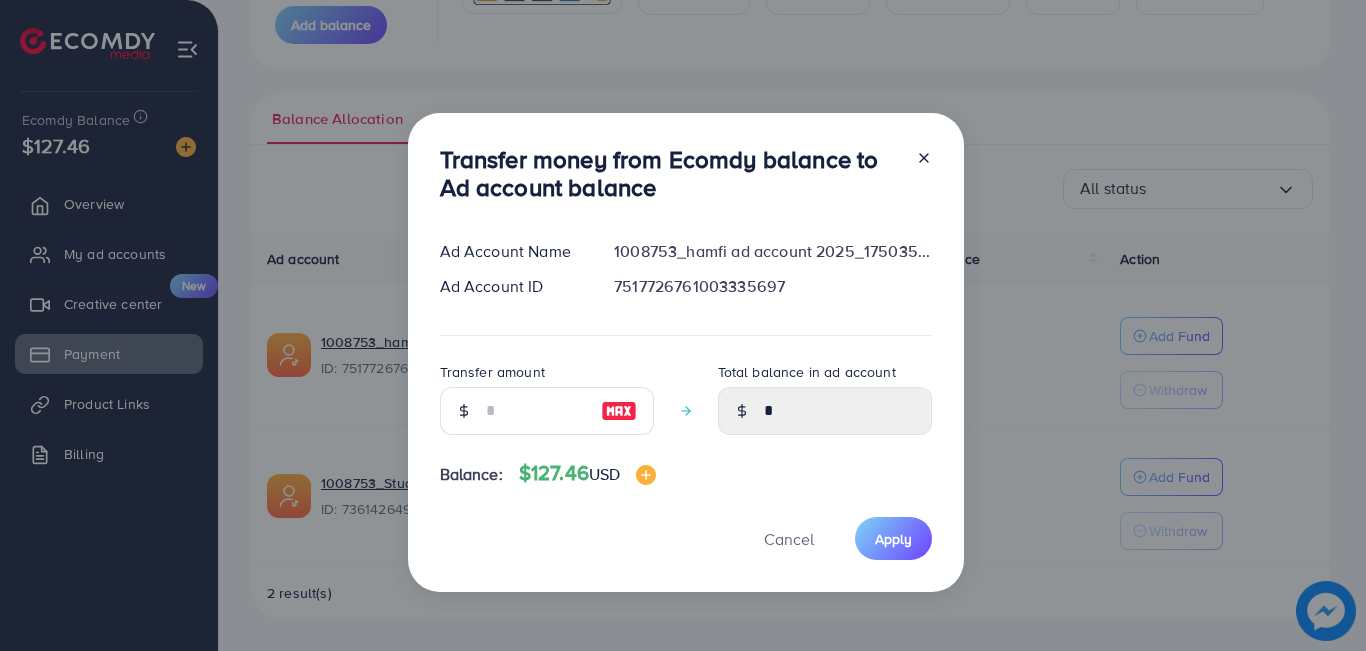 click at bounding box center [619, 411] 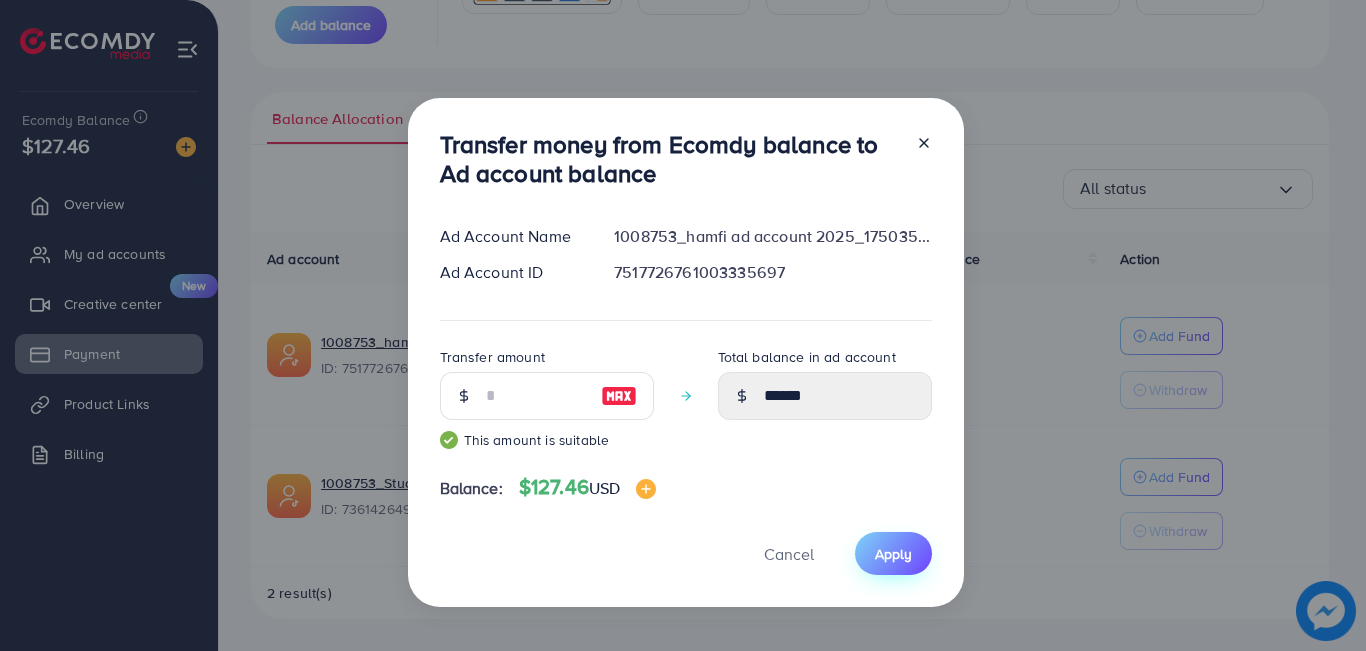 click on "Apply" at bounding box center (893, 553) 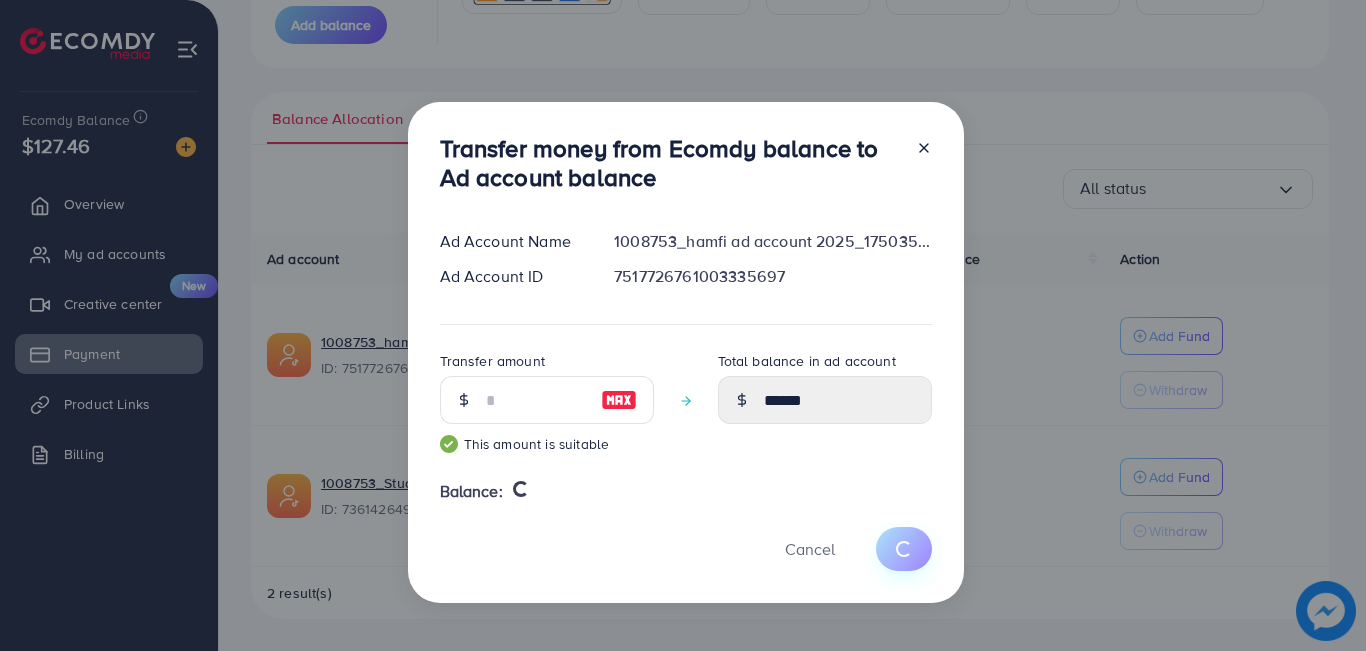 type 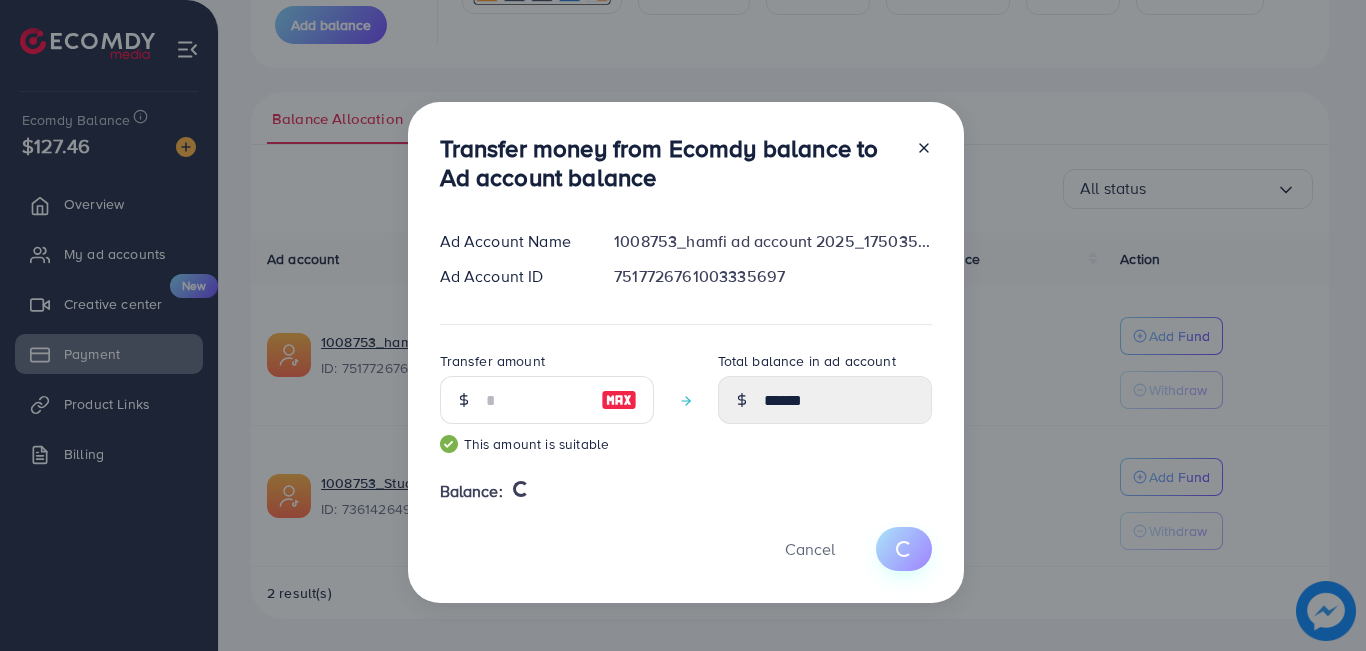 type on "*" 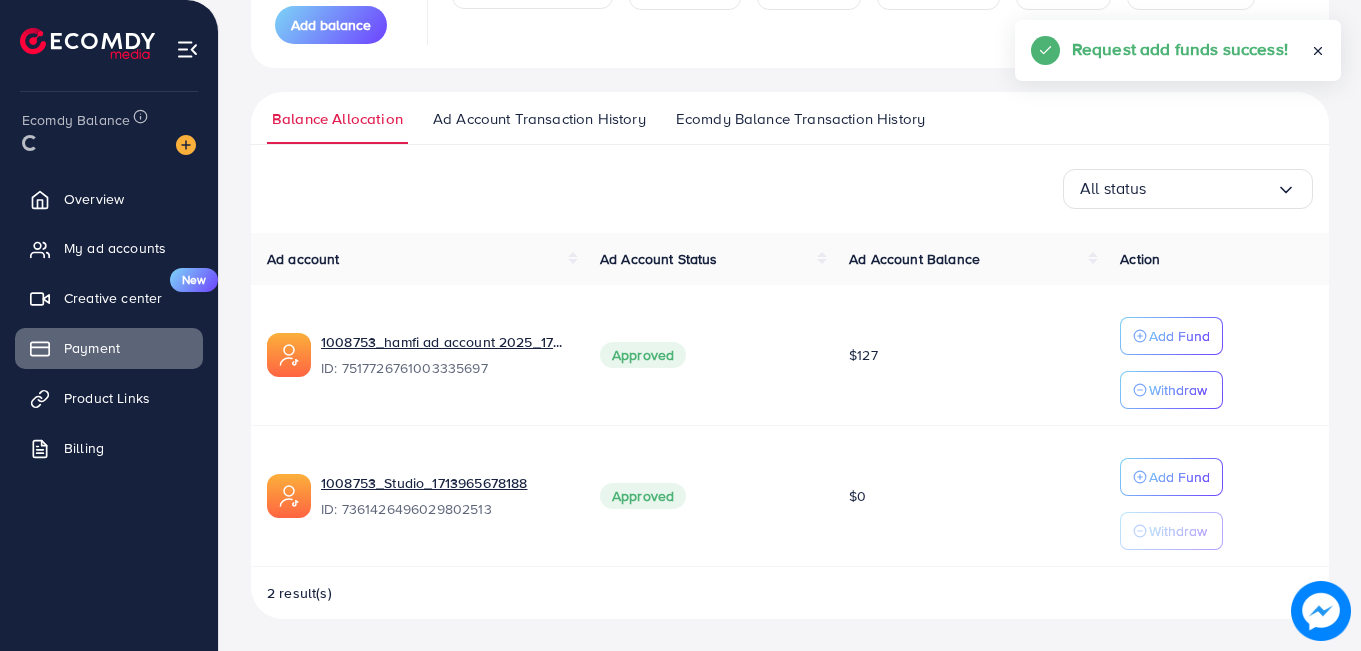 scroll, scrollTop: 338, scrollLeft: 0, axis: vertical 